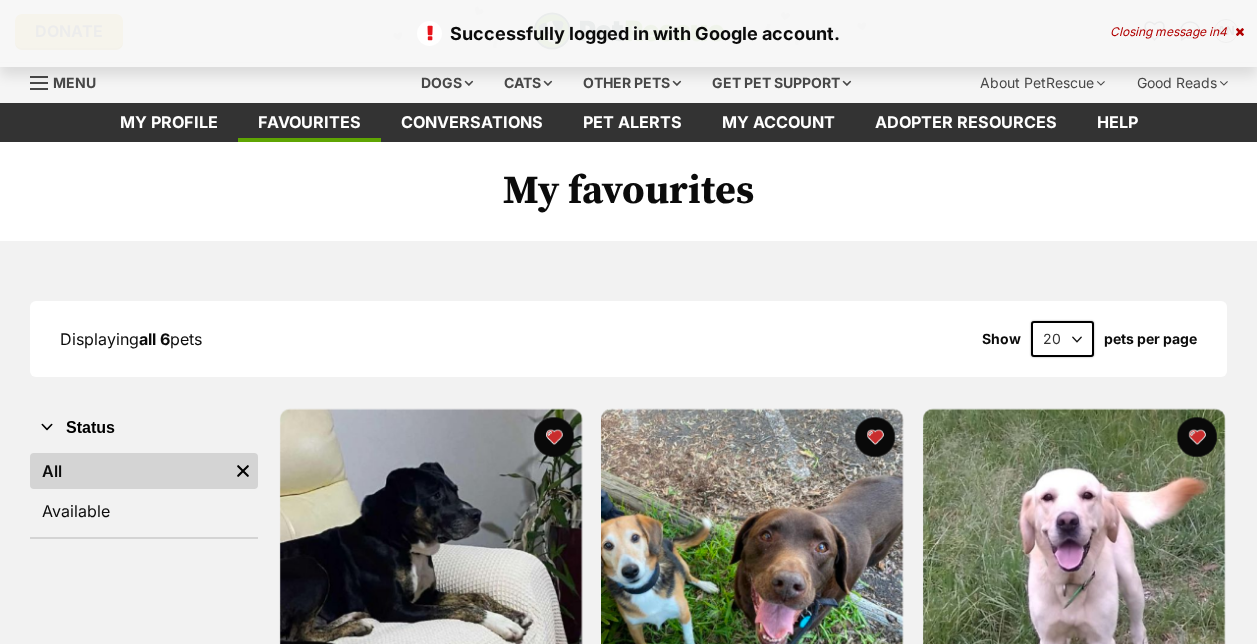 scroll, scrollTop: 0, scrollLeft: 0, axis: both 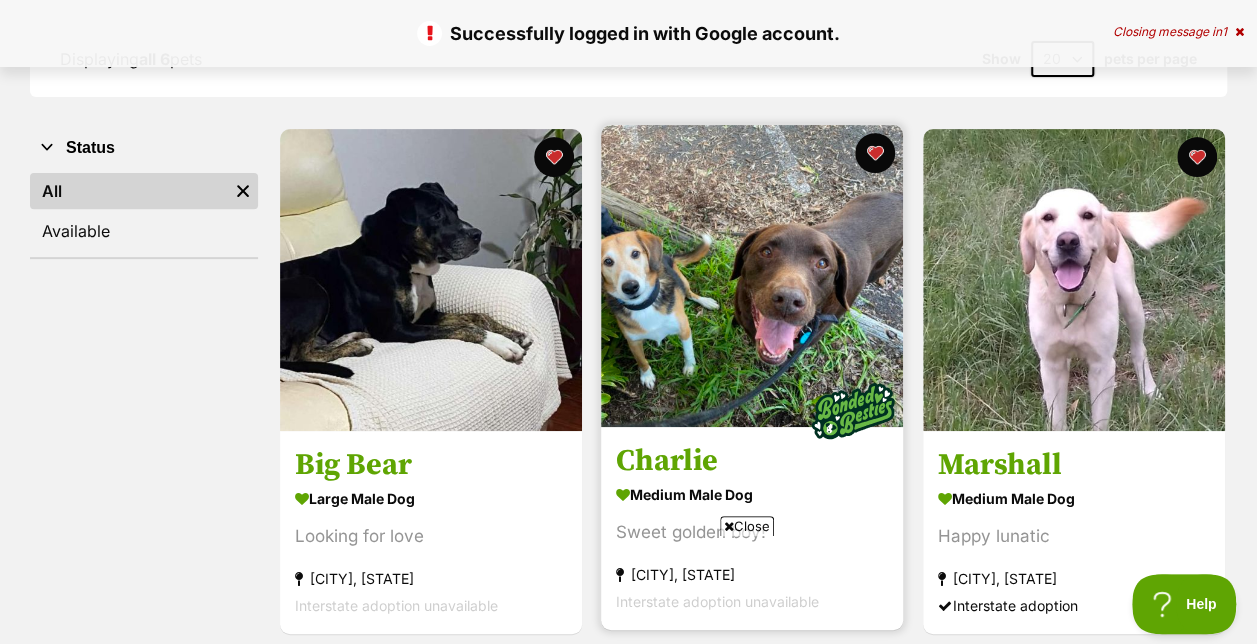 click at bounding box center (752, 276) 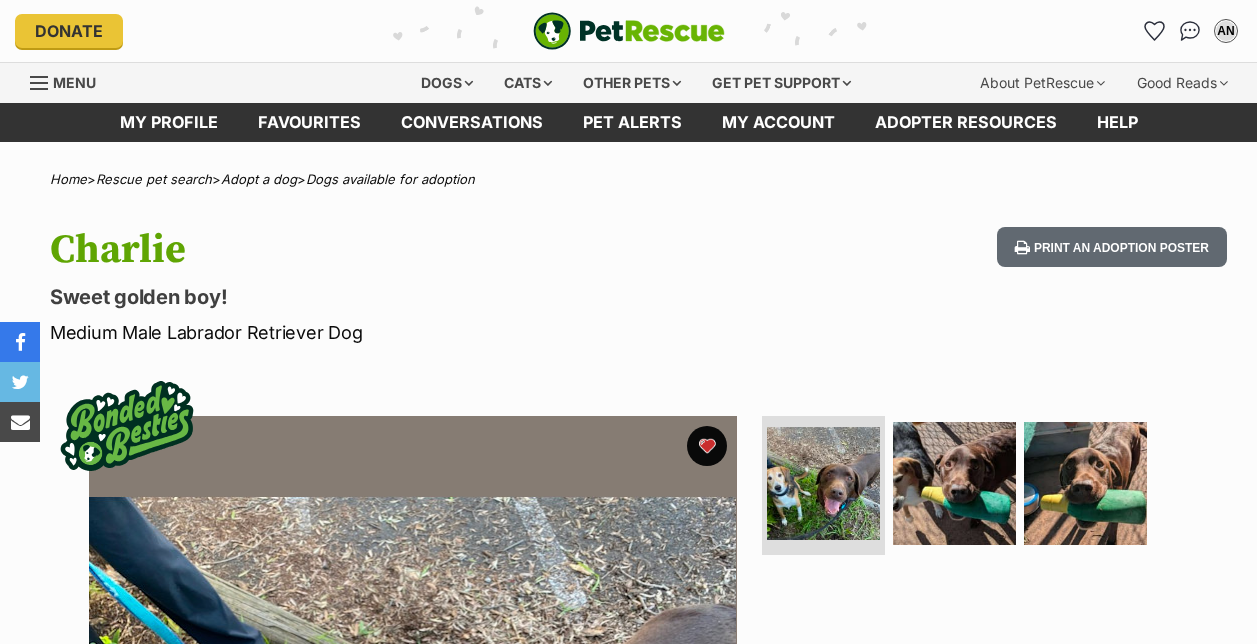 scroll, scrollTop: 0, scrollLeft: 0, axis: both 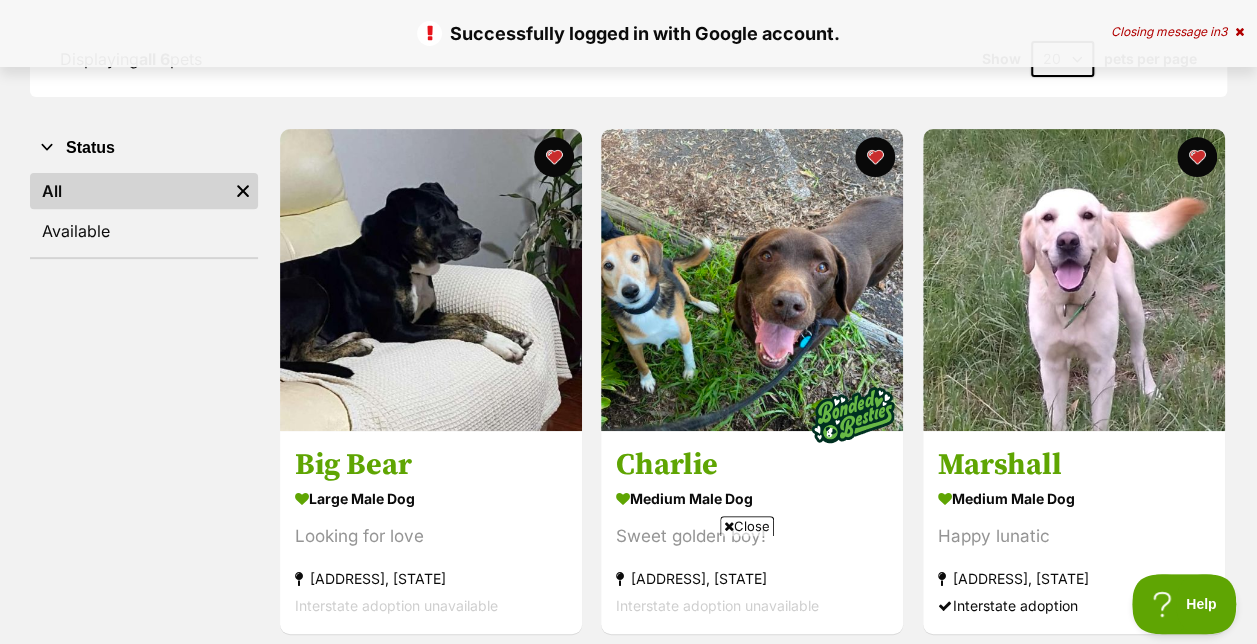 click on "Status
All
Remove filter
Available" at bounding box center (144, 643) 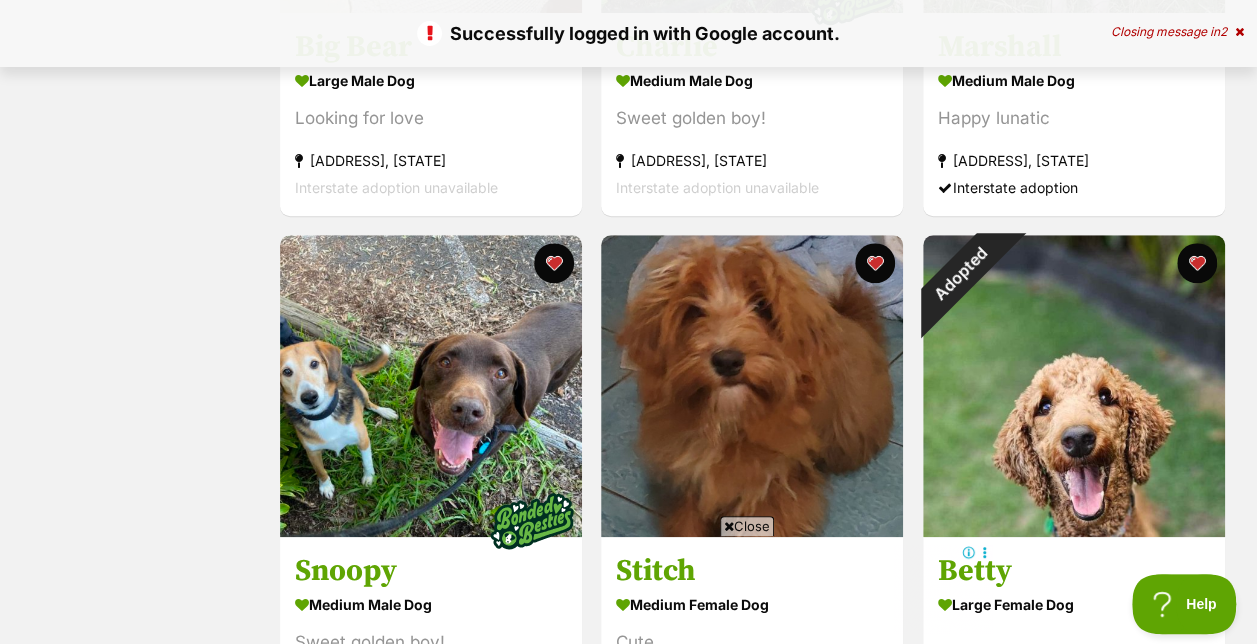 scroll, scrollTop: 720, scrollLeft: 0, axis: vertical 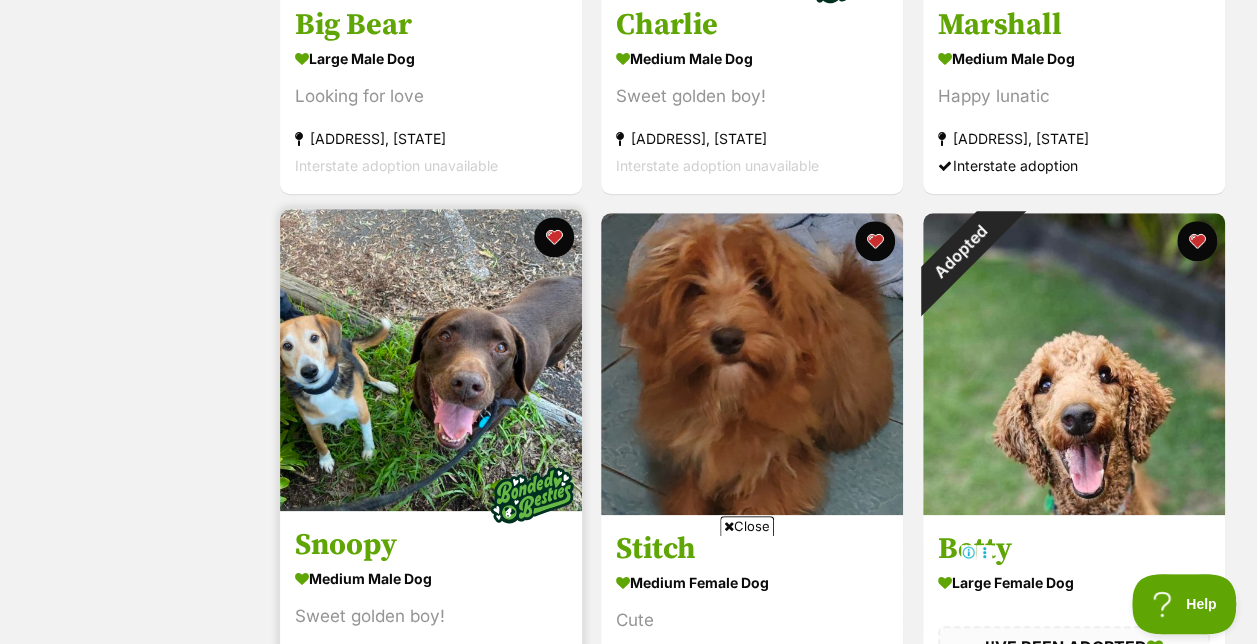 click at bounding box center (431, 360) 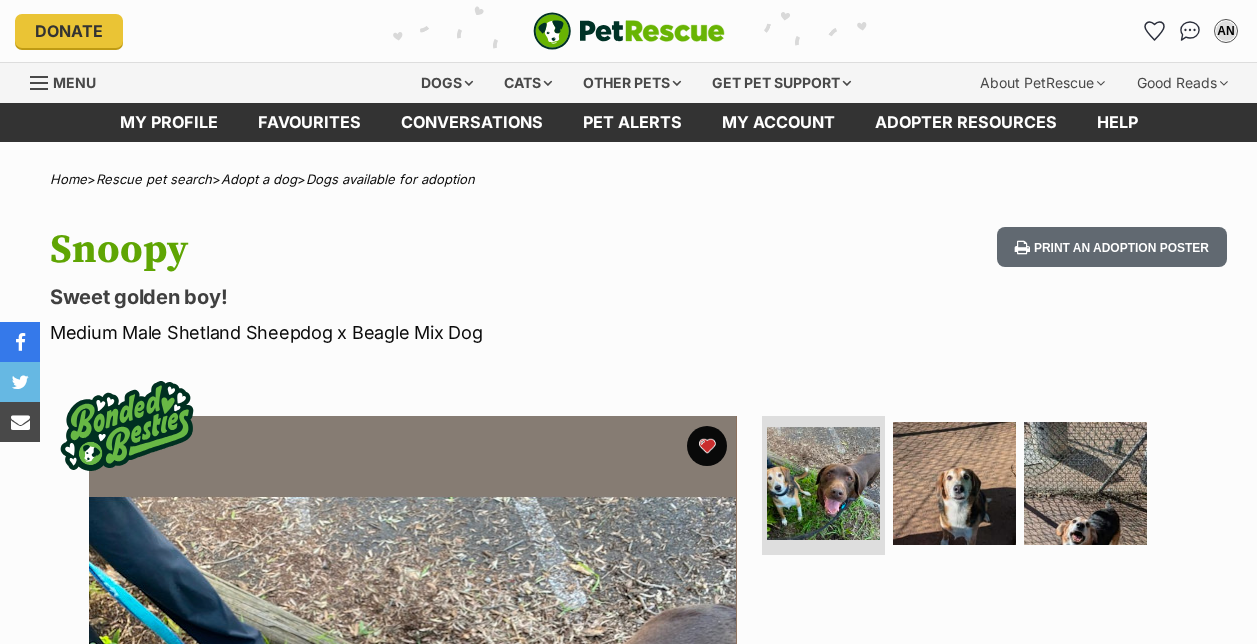 scroll, scrollTop: 0, scrollLeft: 0, axis: both 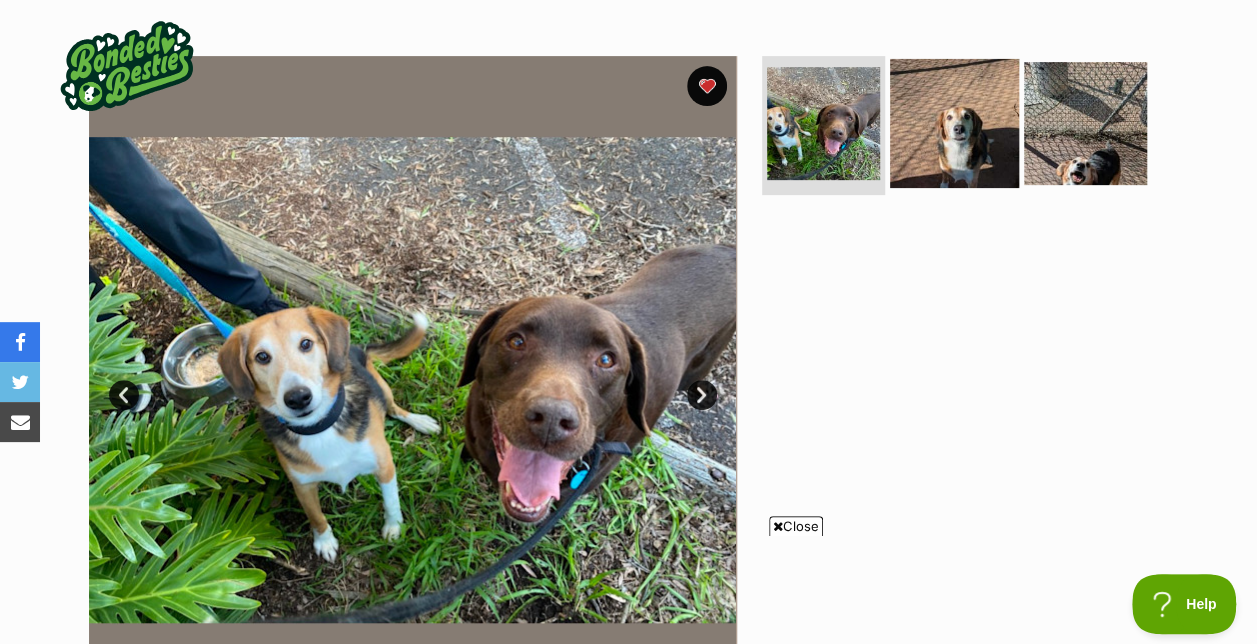 click at bounding box center [954, 122] 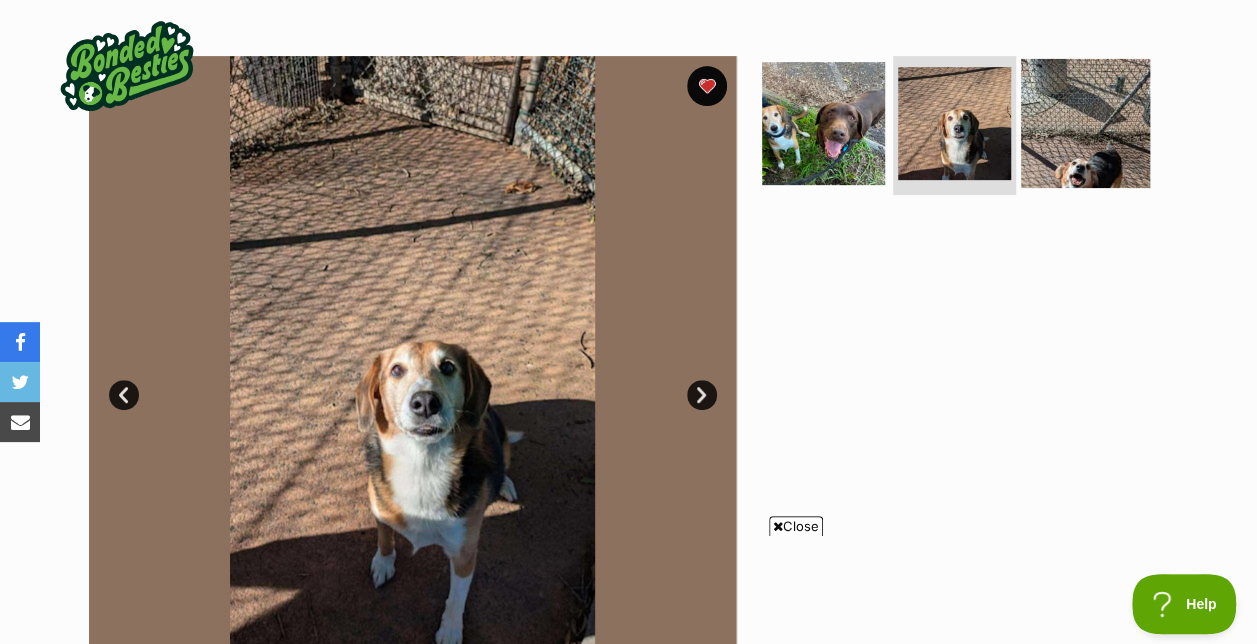 click at bounding box center (1085, 122) 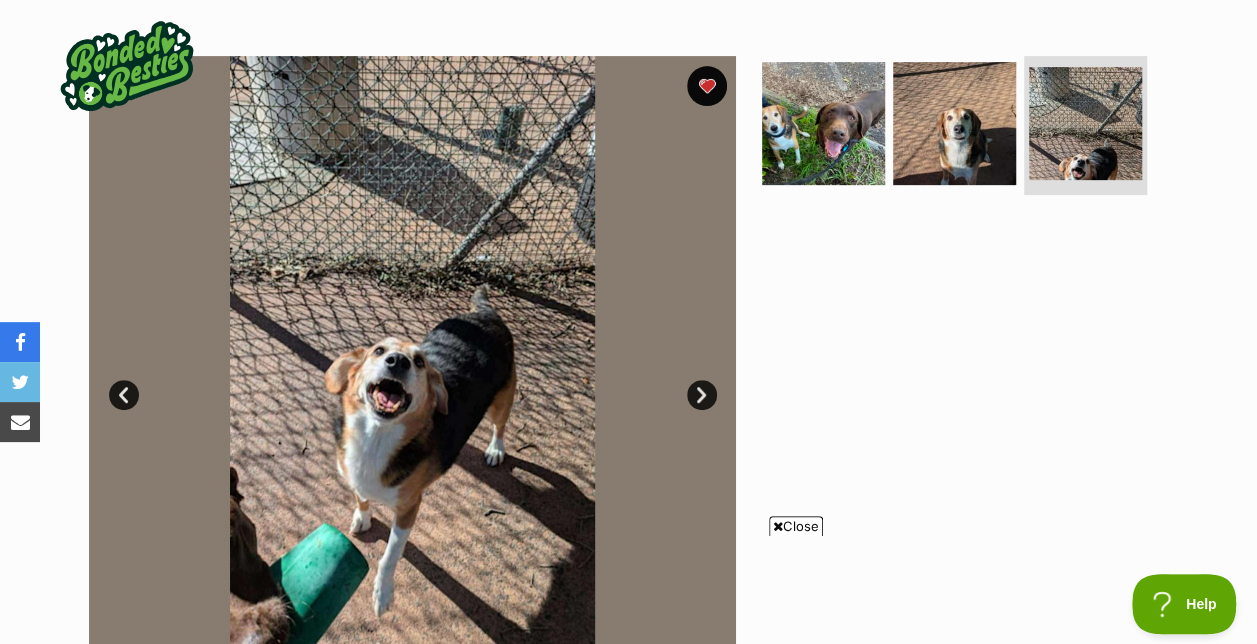 click on "Available
3
of 3 images
3
of 3 images
3
of 3 images
Next Prev 1 2 3" at bounding box center (629, 365) 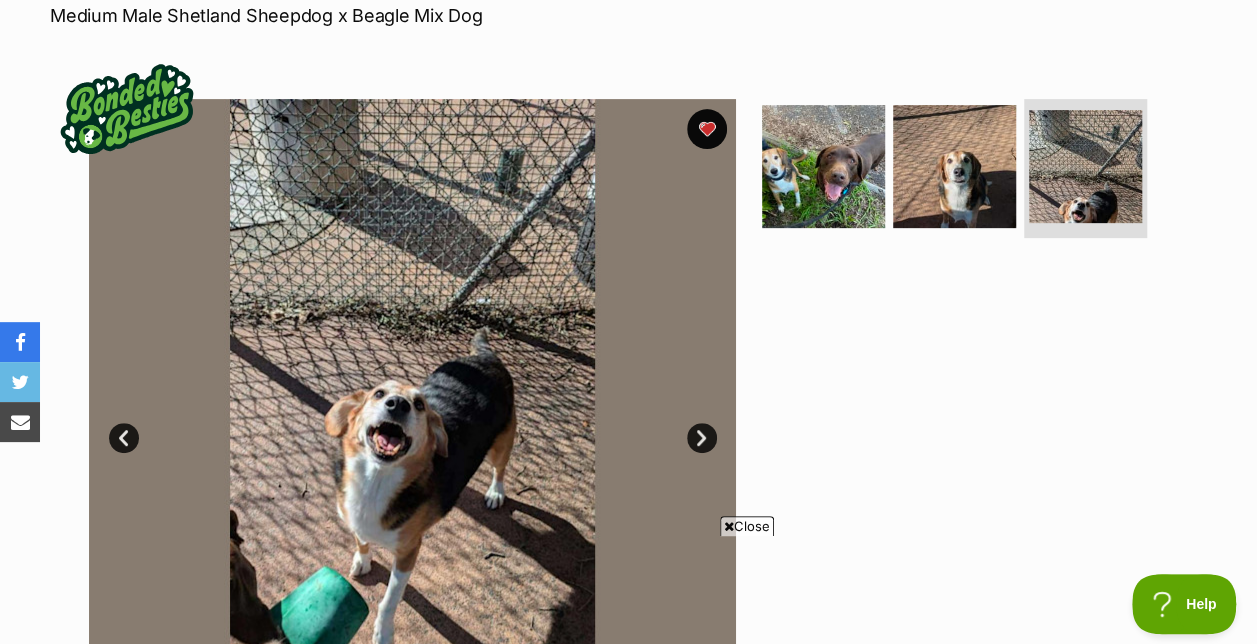 scroll, scrollTop: 240, scrollLeft: 0, axis: vertical 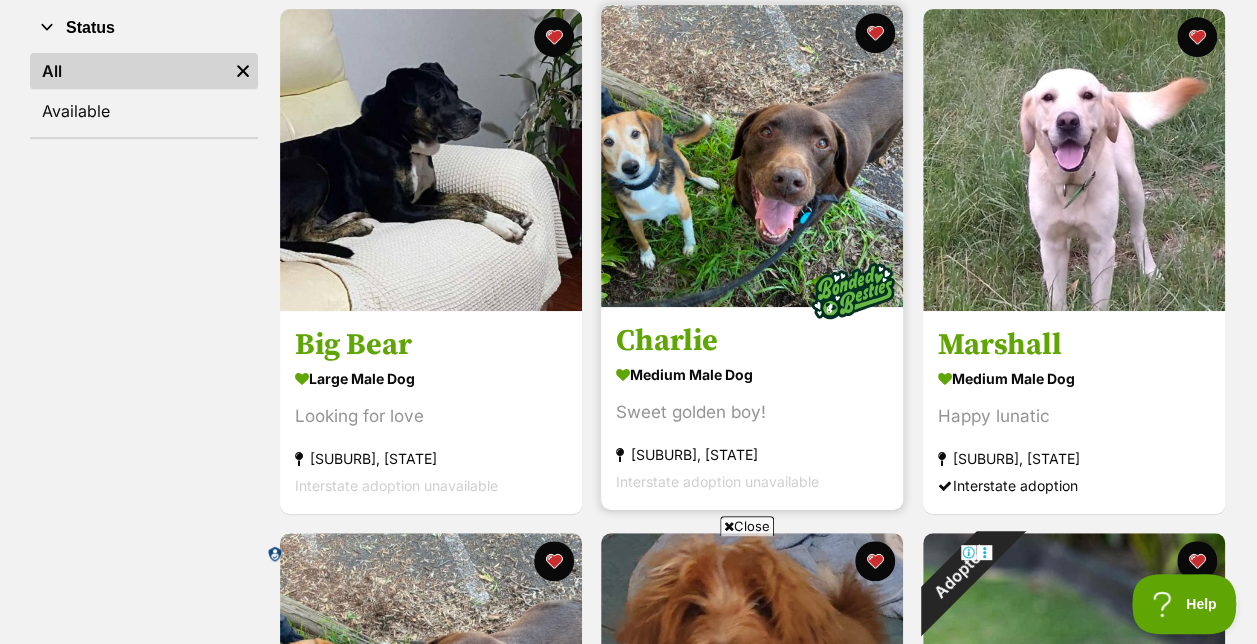 click at bounding box center (752, 156) 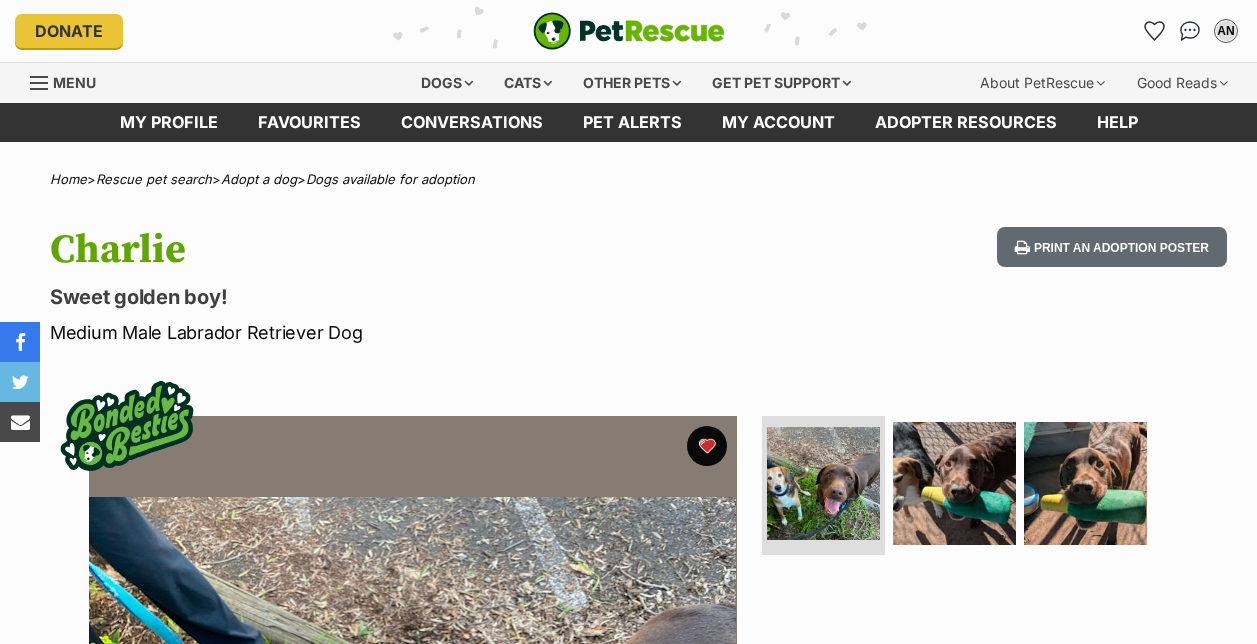 scroll, scrollTop: 0, scrollLeft: 0, axis: both 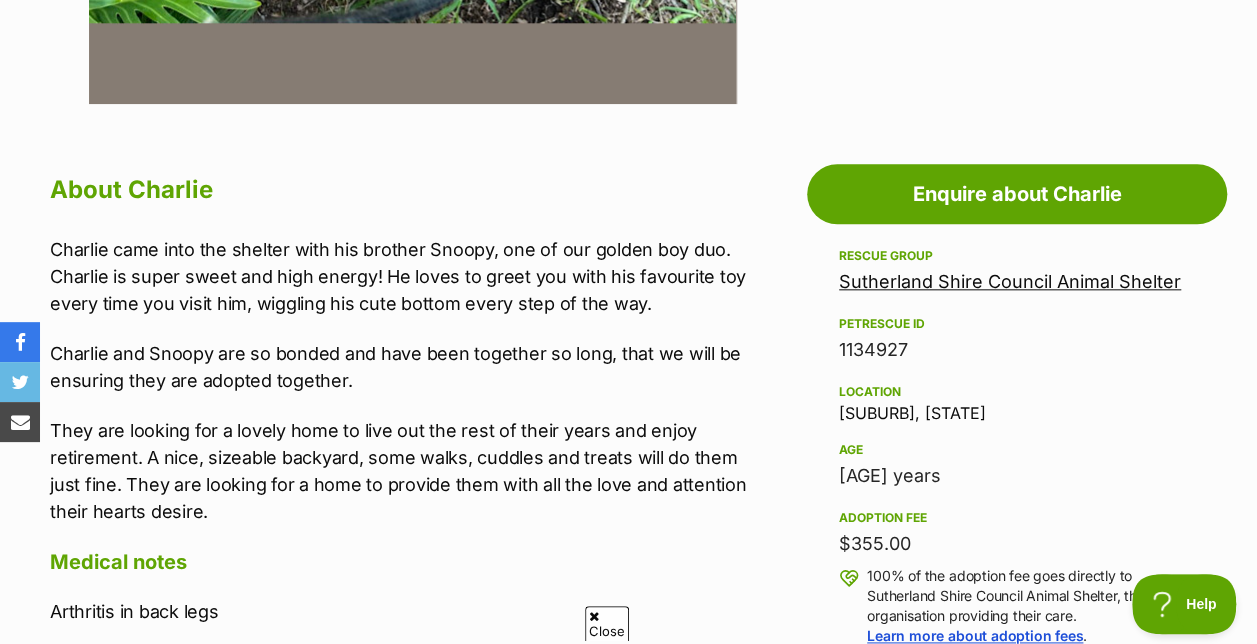 click on "Advertisement
Adoption information
I've been adopted!
This pet is no longer available
On Hold
Enquire about Charlie
Find available pets like this!
Rescue group
Sutherland Shire Council Animal Shelter
PetRescue ID
1134927
Location
Taren Point, NSW
Age
11 years
Adoption fee
$355.00
100% of the adoption fee goes directly to Sutherland Shire Council Animal Shelter, the organisation providing their care.
Learn more about adoption fees .
Microchip number
900012001074509
Last updated
28 Jul, 2025
Pre-adoption checks
Desexed
Vaccinated
Interstate adoption (NSW only)
Wormed
About Charlie
Charlie and Snoopy are so bonded and have been together so long, that we will be ensuring they are adopted together.
Medical notes
Arthritis in back legs" at bounding box center [628, 1137] 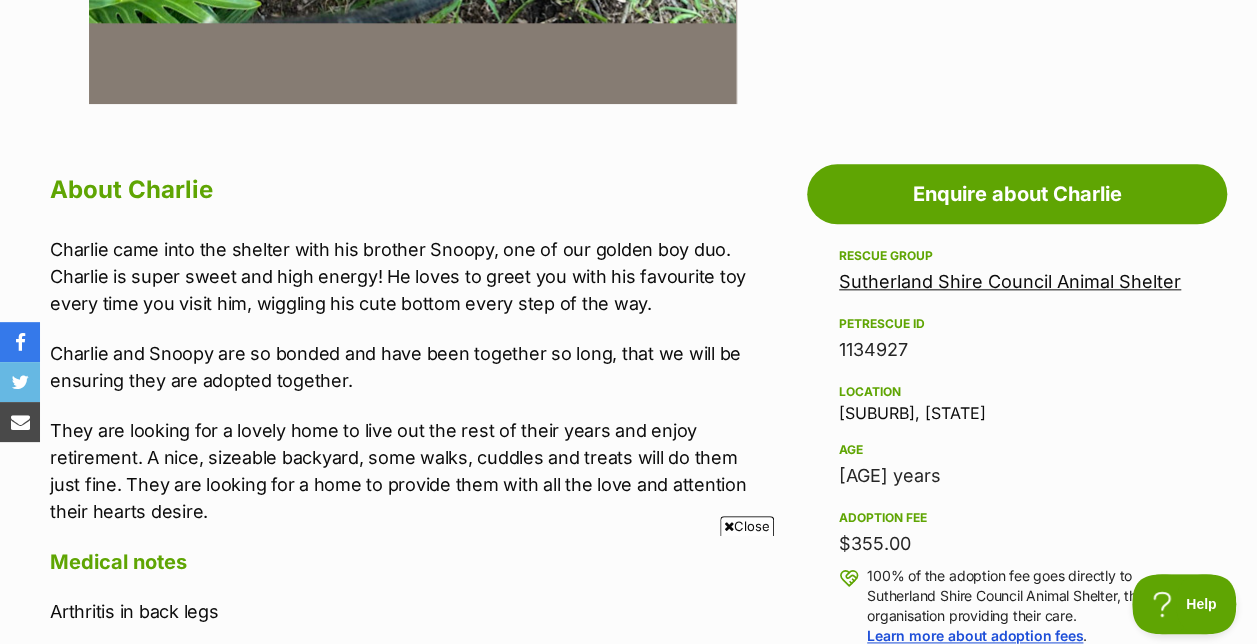 click at bounding box center [729, 526] 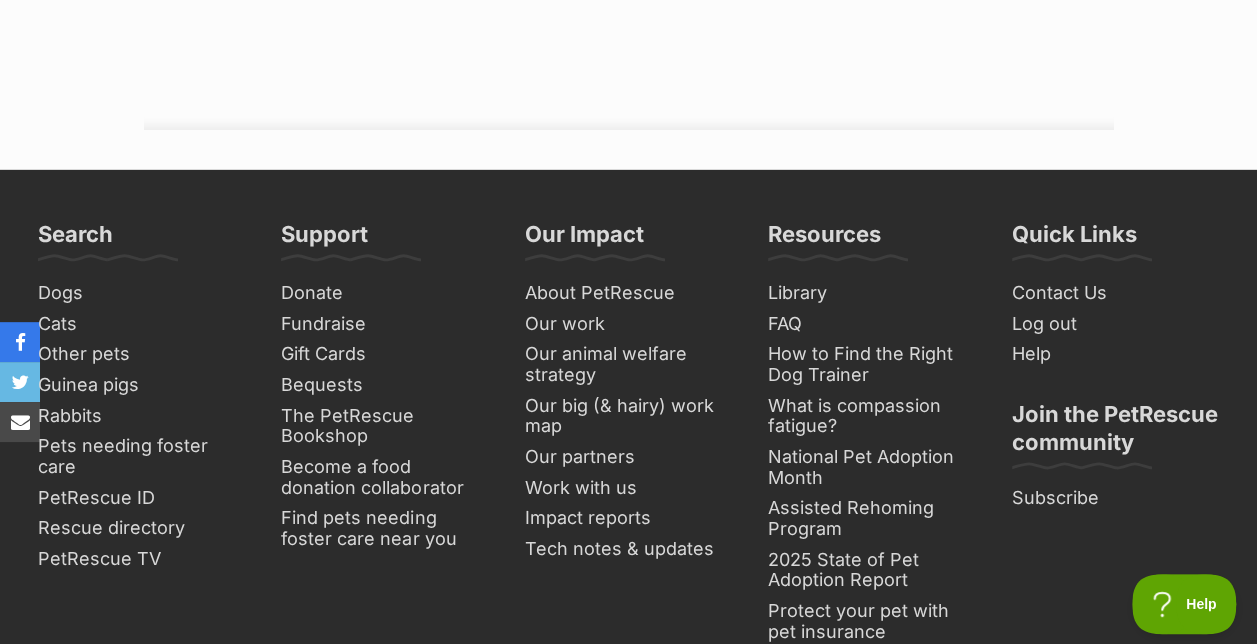 scroll, scrollTop: 3000, scrollLeft: 0, axis: vertical 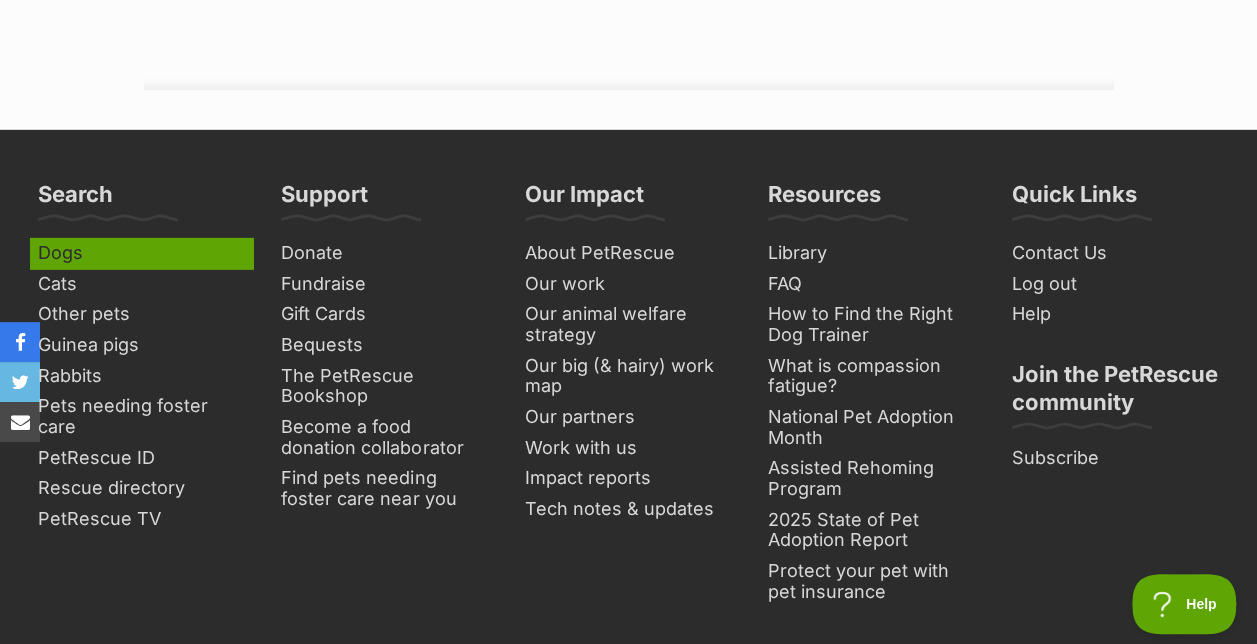 click on "Dogs" at bounding box center (141, 253) 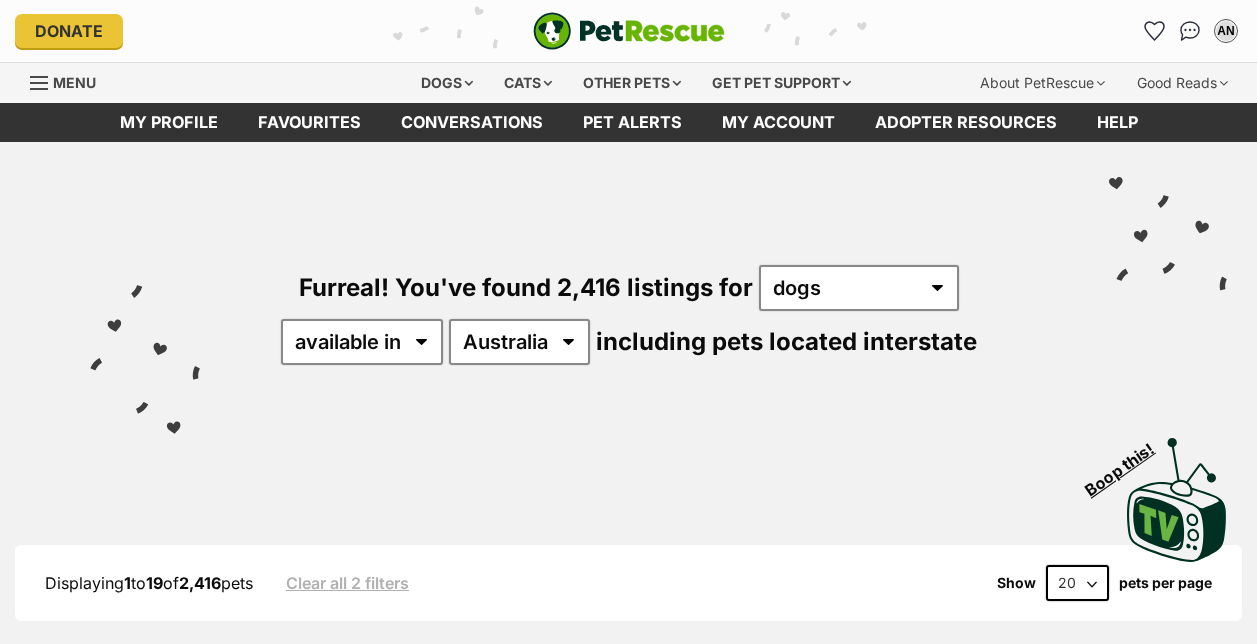 scroll, scrollTop: 0, scrollLeft: 0, axis: both 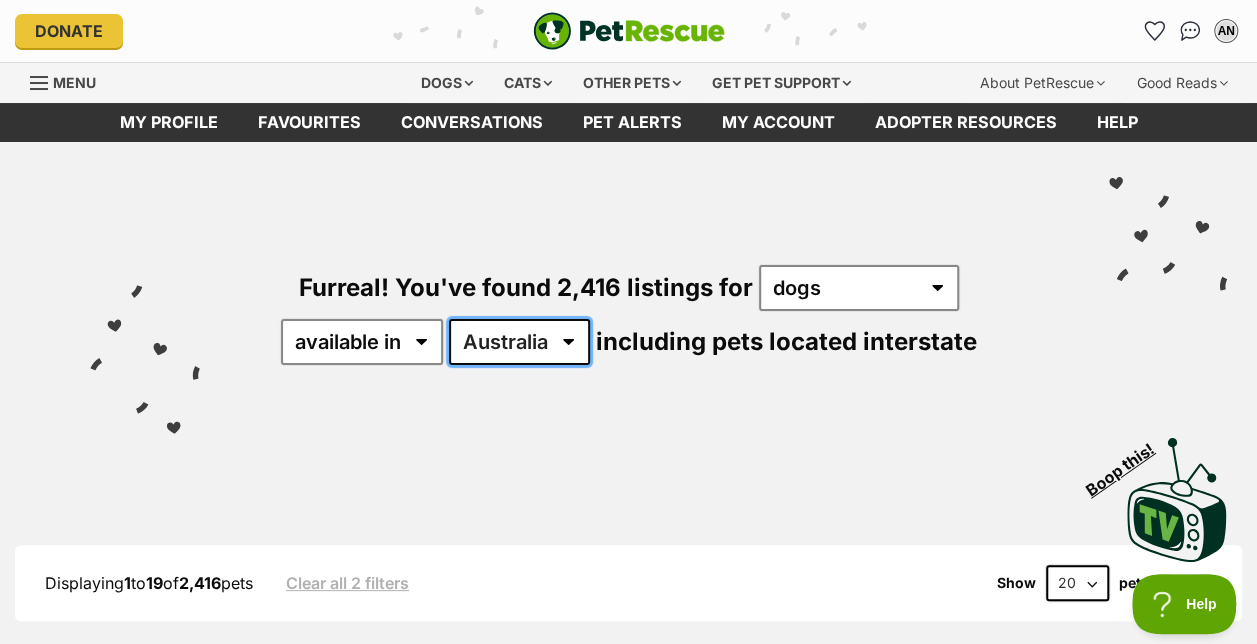 click on "Australia
ACT
NSW
NT
QLD
SA
TAS
VIC
WA" at bounding box center (519, 342) 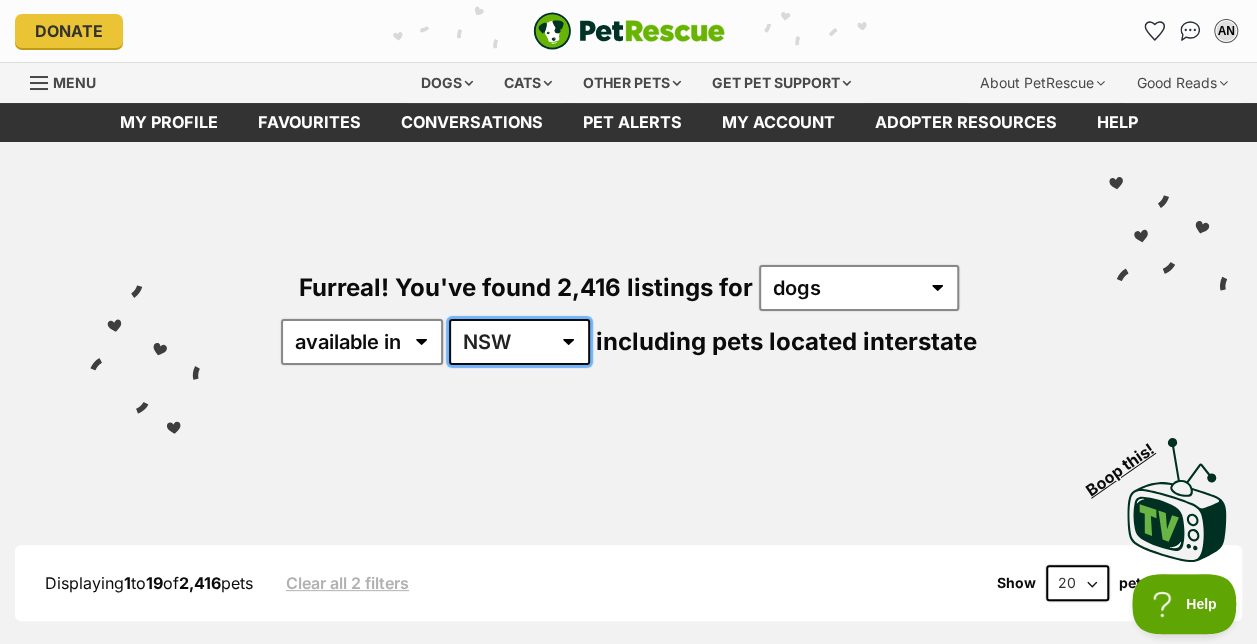 click on "Australia
ACT
NSW
NT
QLD
SA
TAS
VIC
WA" at bounding box center [519, 342] 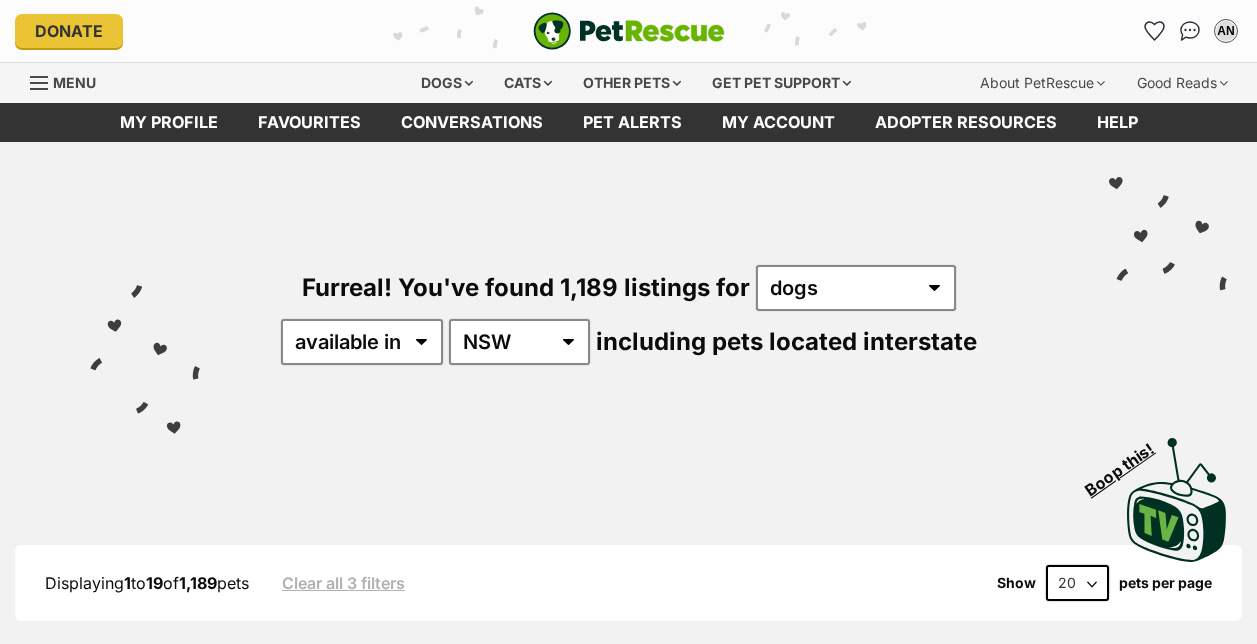 scroll, scrollTop: 40, scrollLeft: 0, axis: vertical 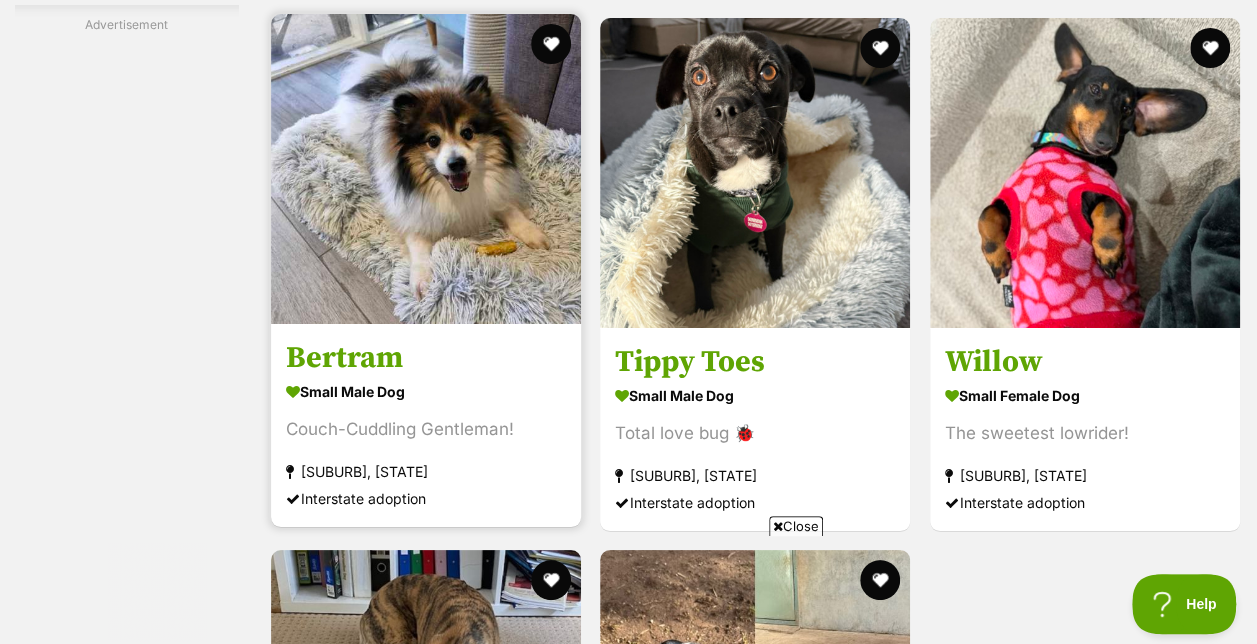 click at bounding box center (426, 169) 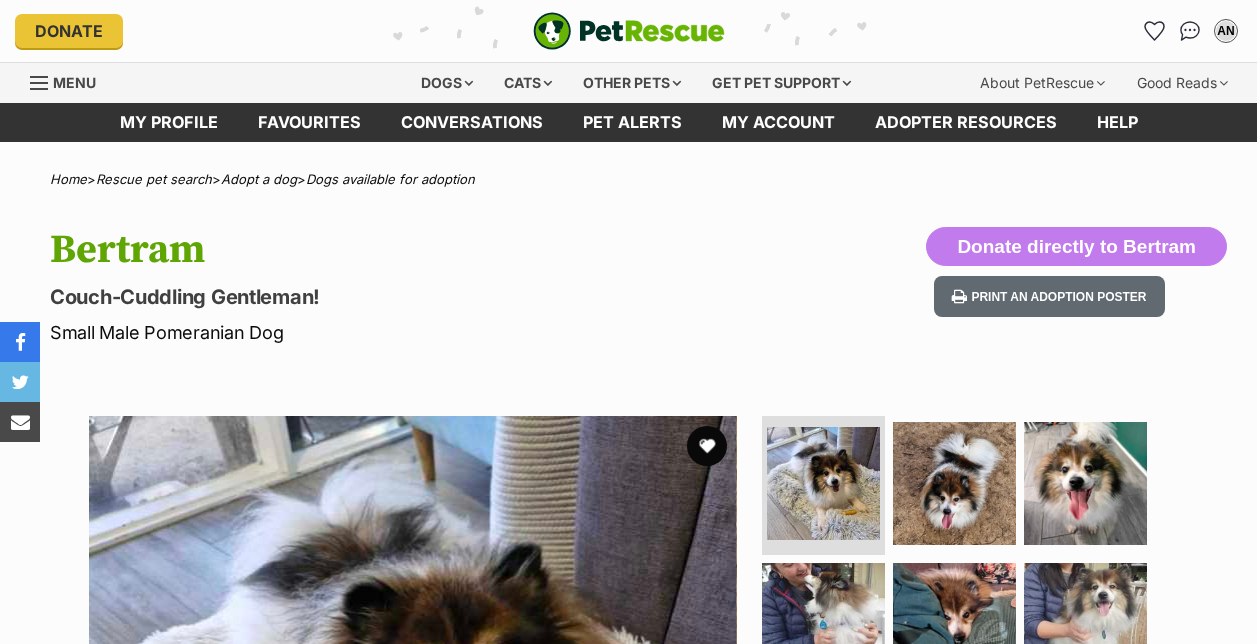scroll, scrollTop: 0, scrollLeft: 0, axis: both 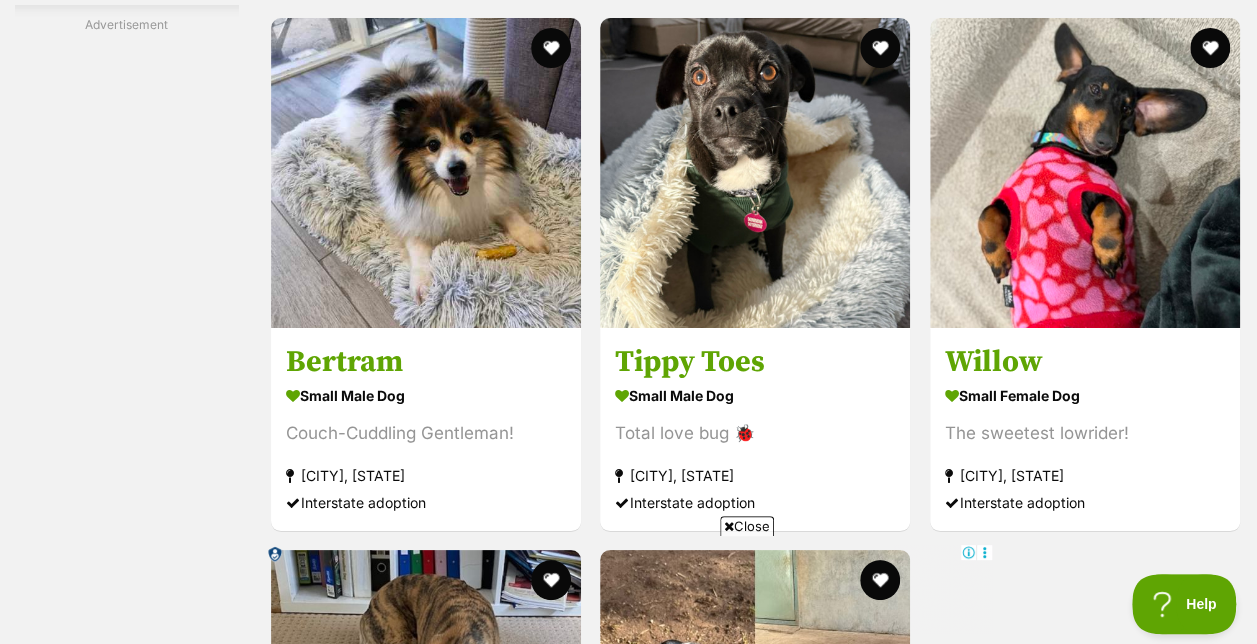 click at bounding box center [778, 1298] 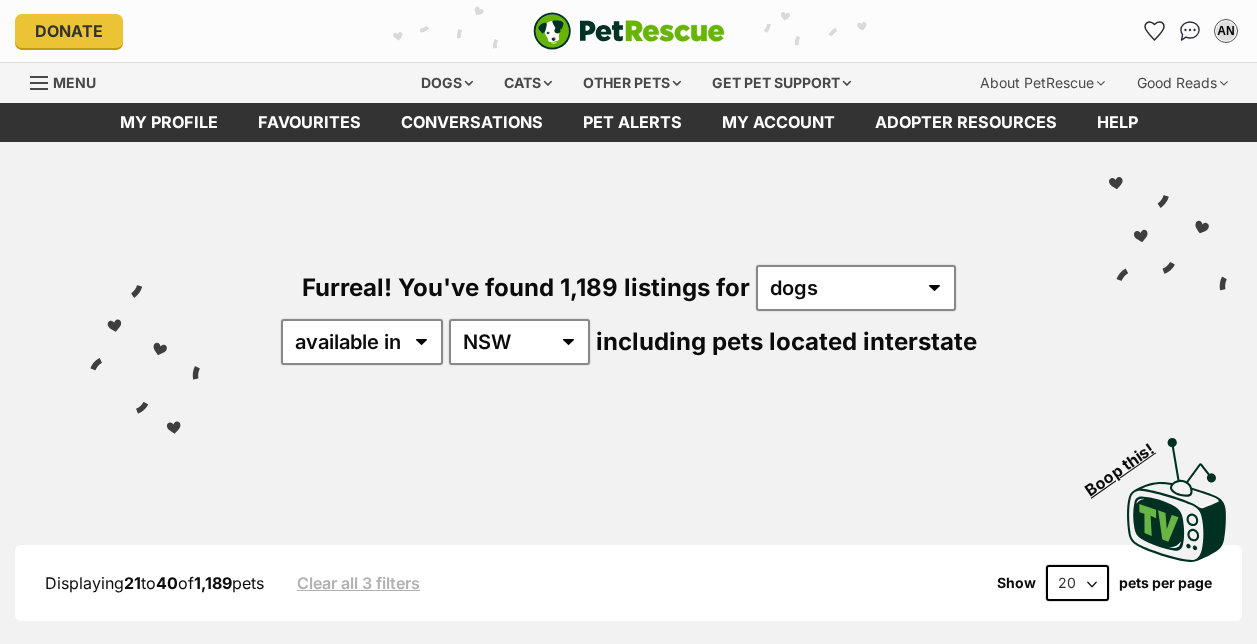 scroll, scrollTop: 0, scrollLeft: 0, axis: both 